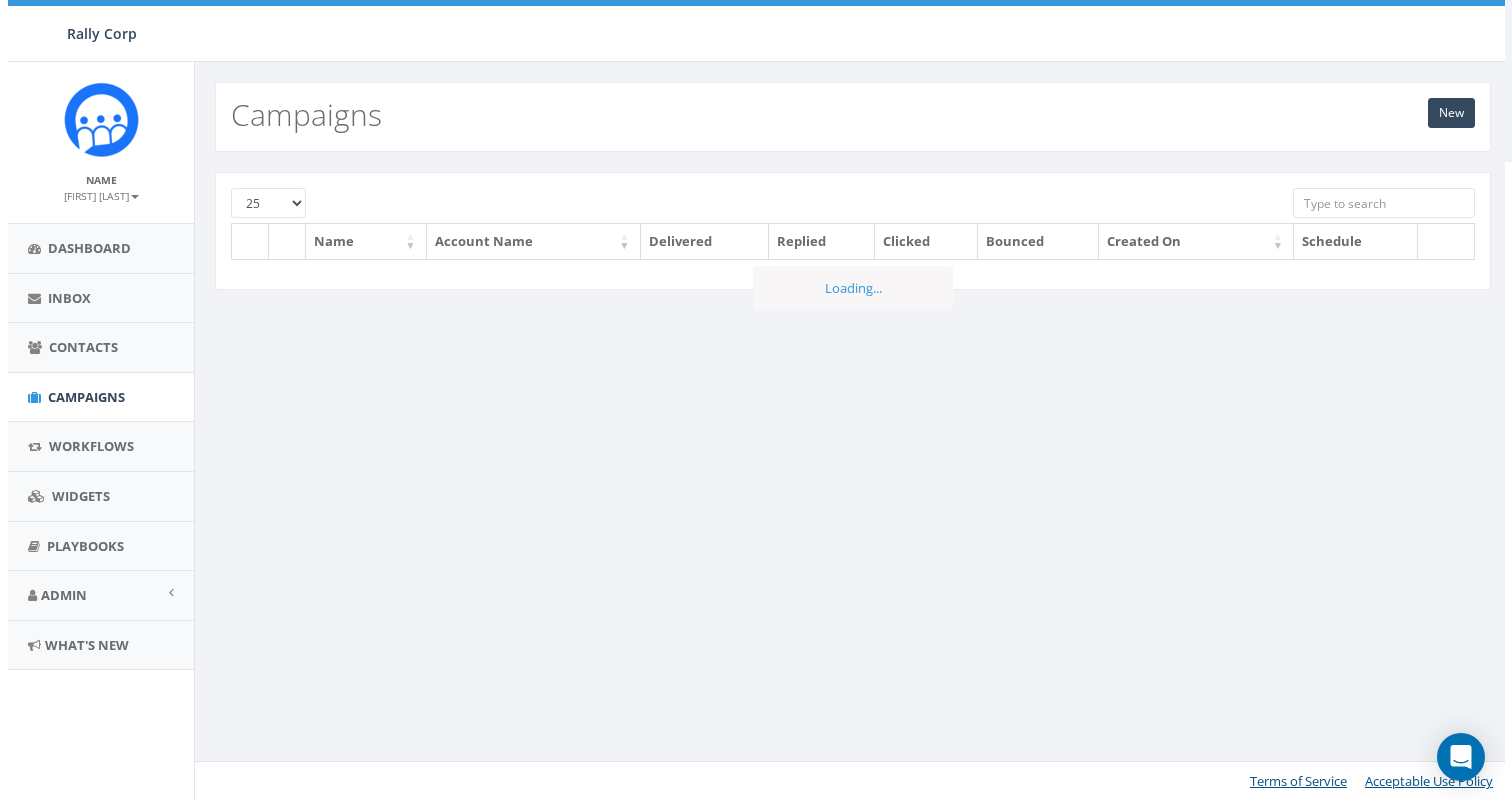 scroll, scrollTop: 0, scrollLeft: 0, axis: both 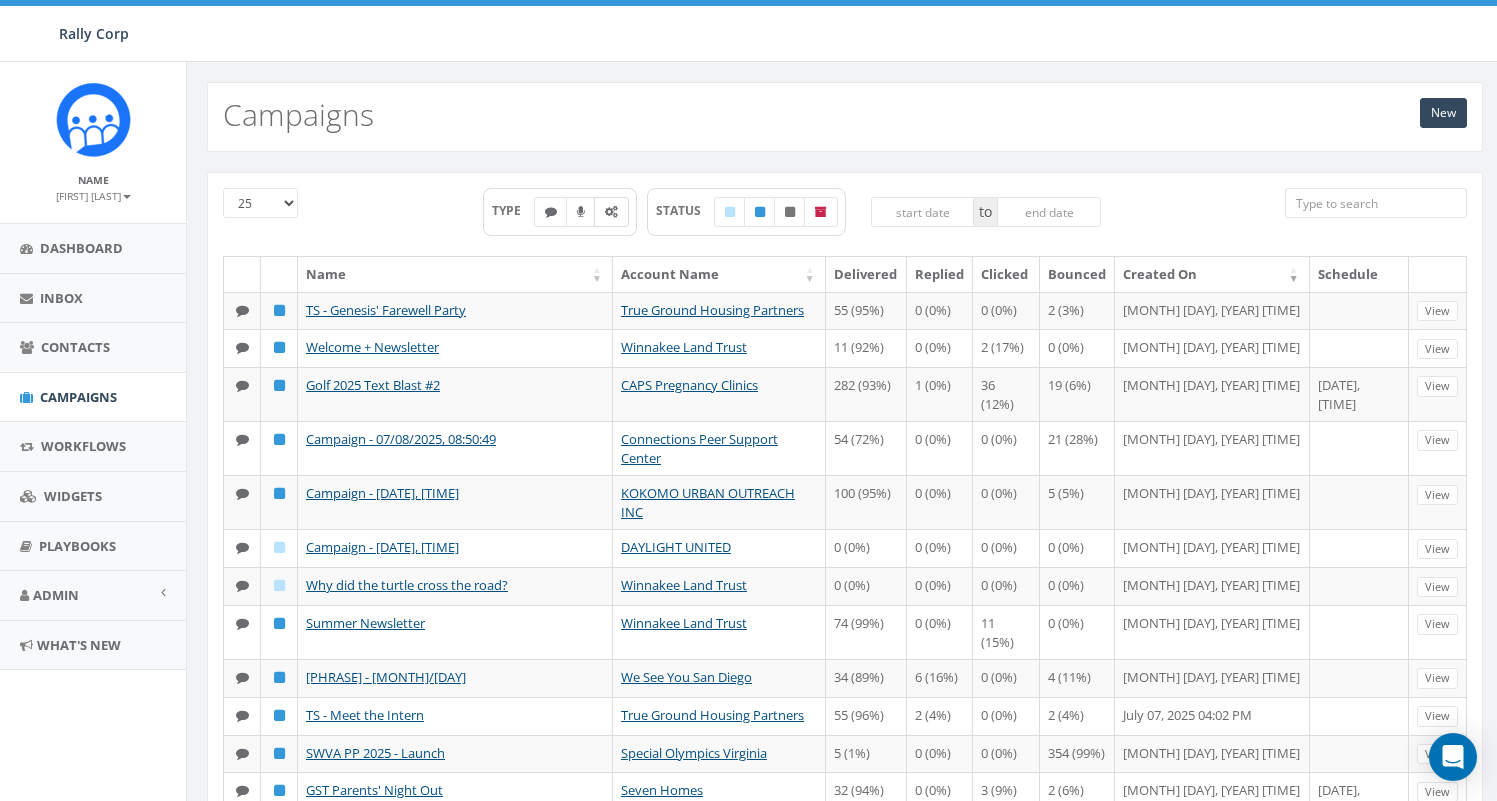 click at bounding box center (611, 212) 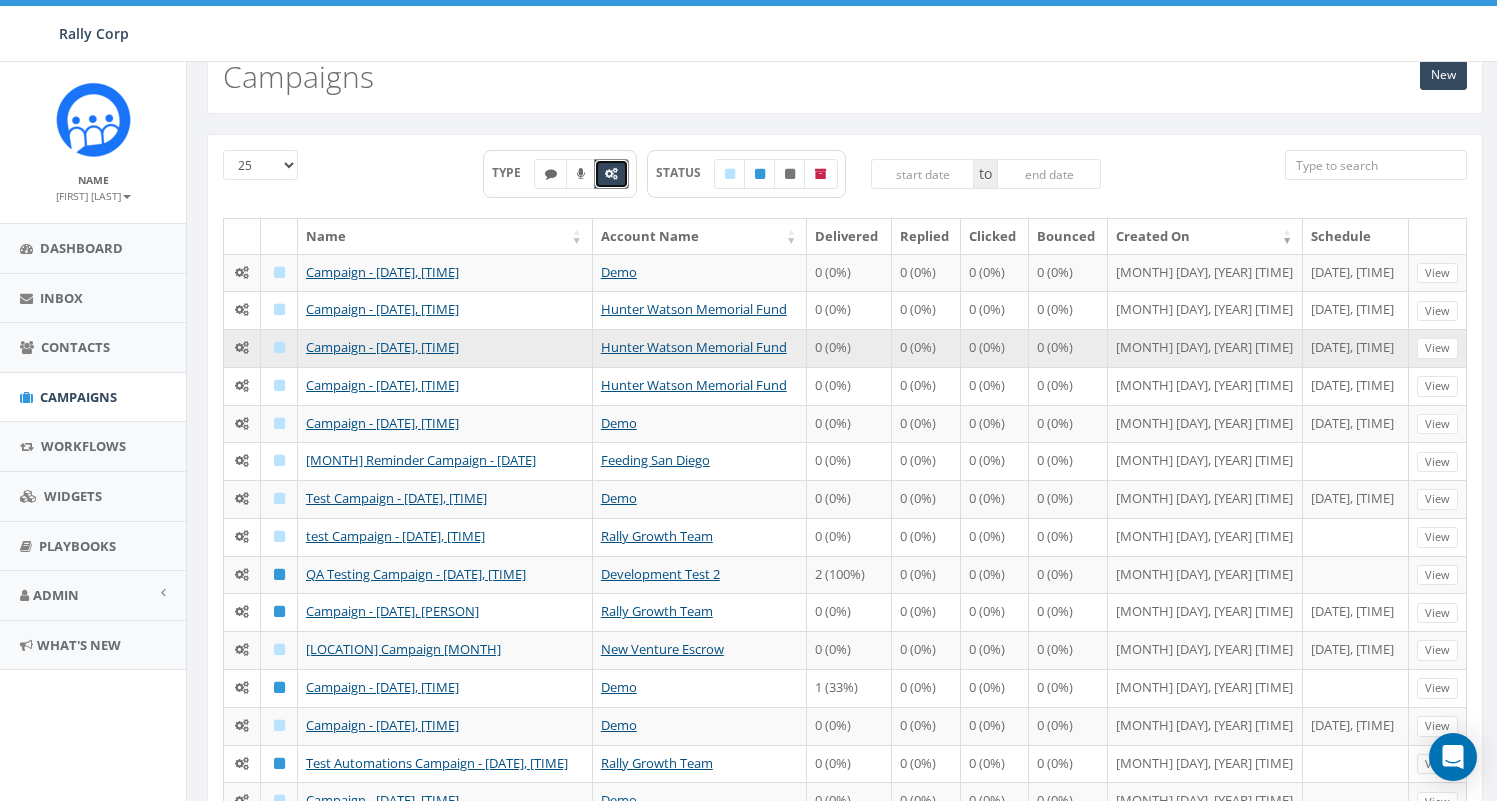 scroll, scrollTop: 75, scrollLeft: 0, axis: vertical 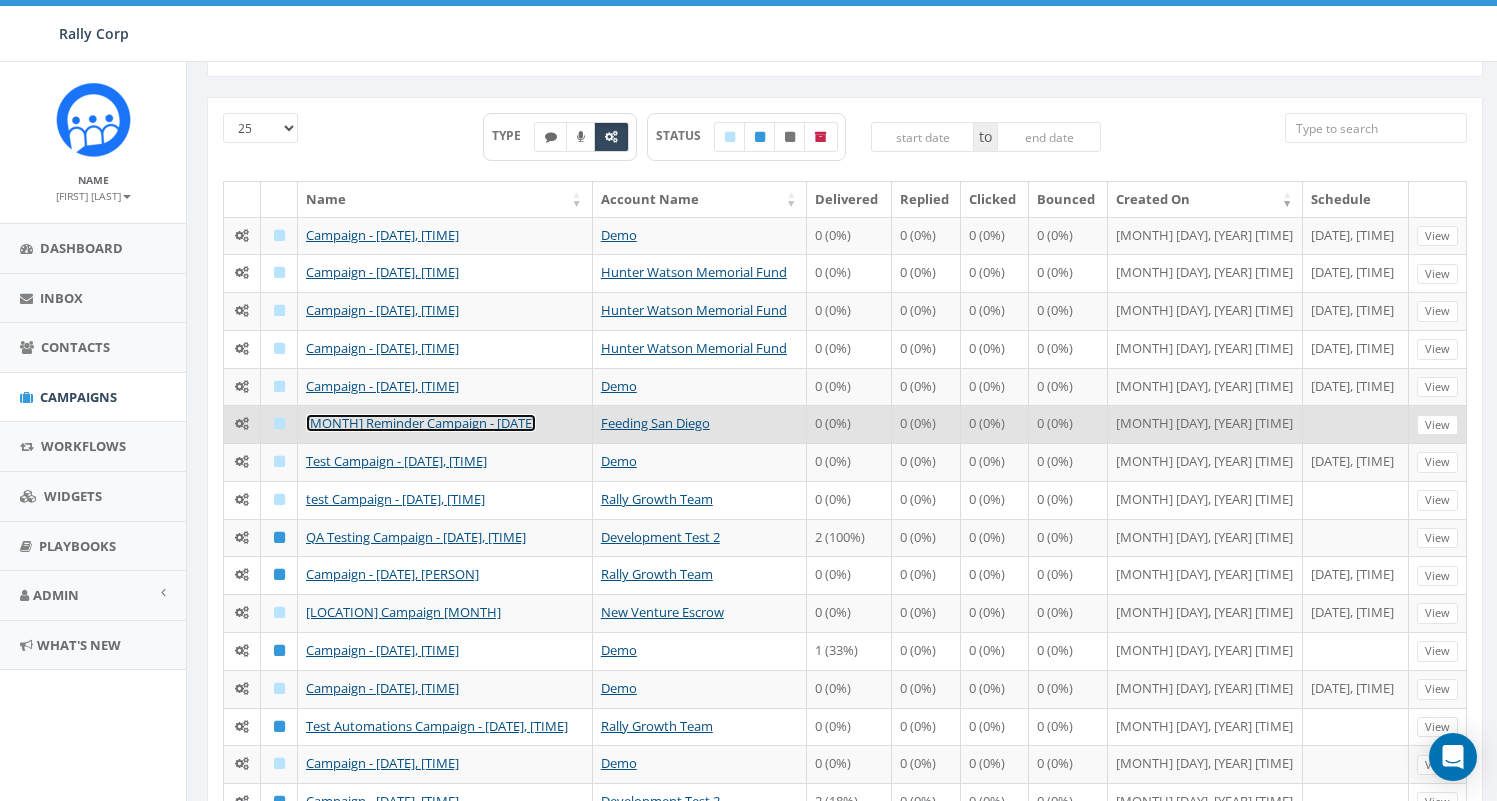 click on "August Reminder Campaign - 08/01/2025" at bounding box center (421, 423) 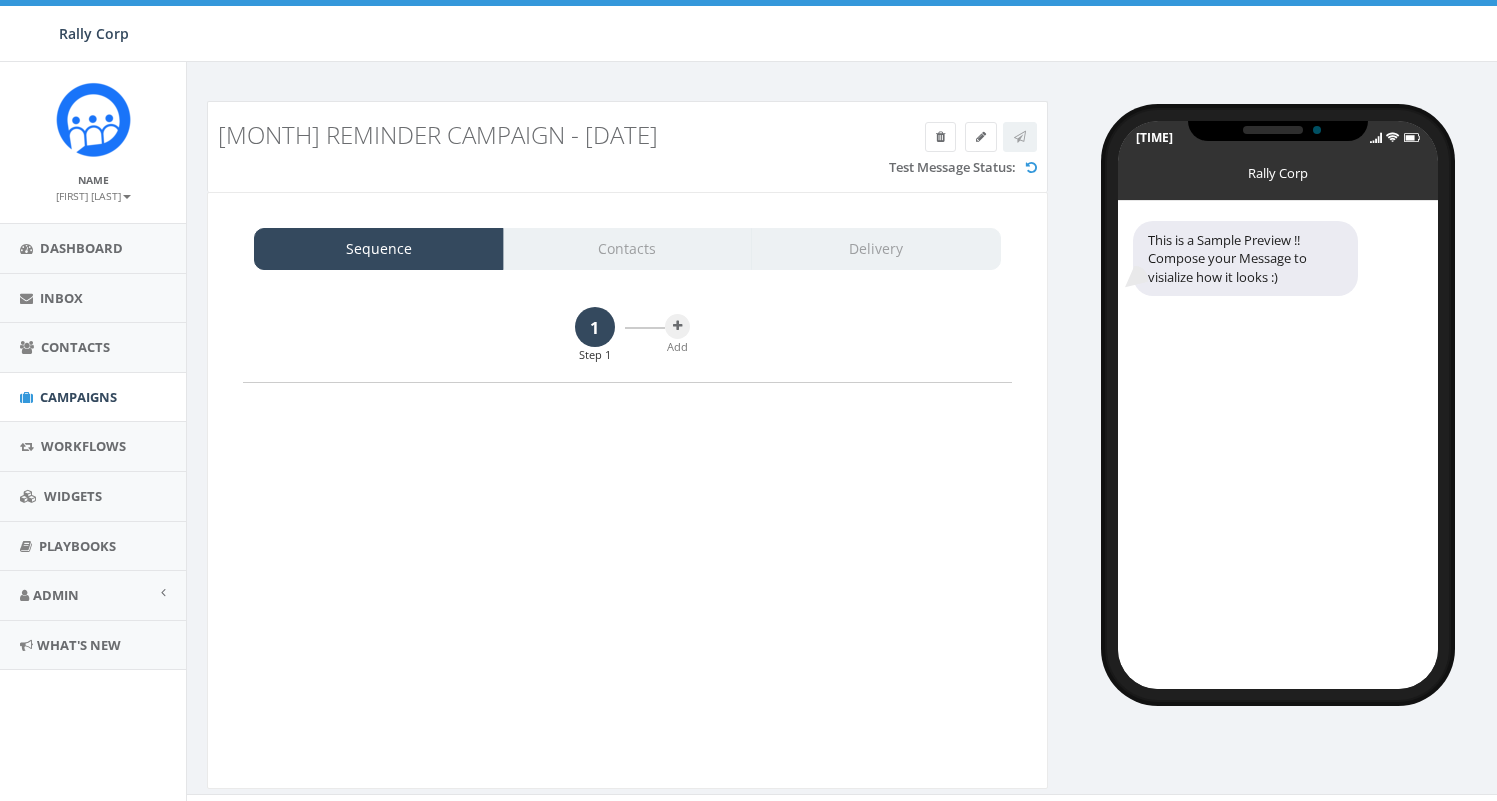 scroll, scrollTop: 0, scrollLeft: 0, axis: both 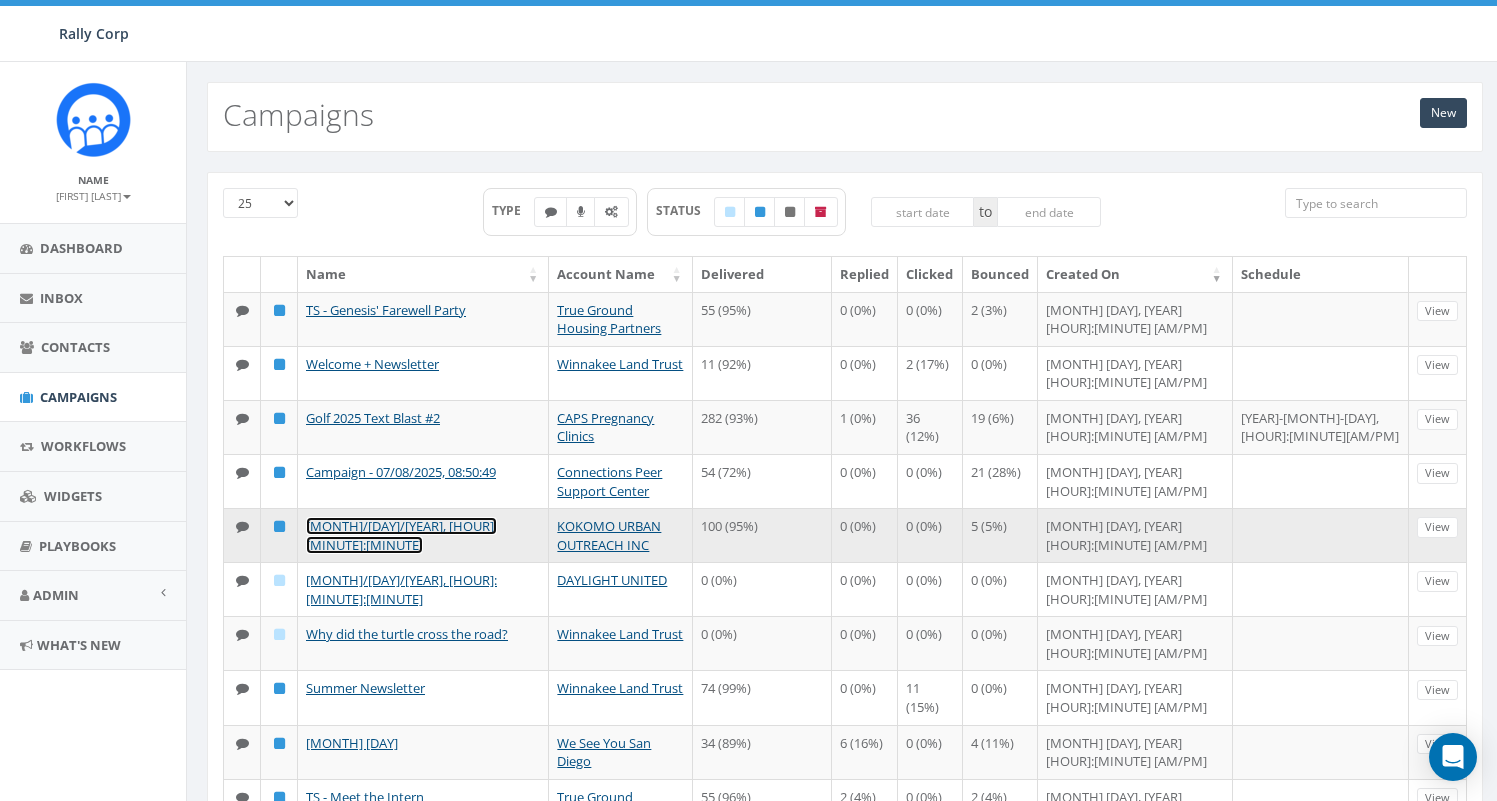 click on "Campaign - 07/08/2025, 08:37:02" at bounding box center (401, 535) 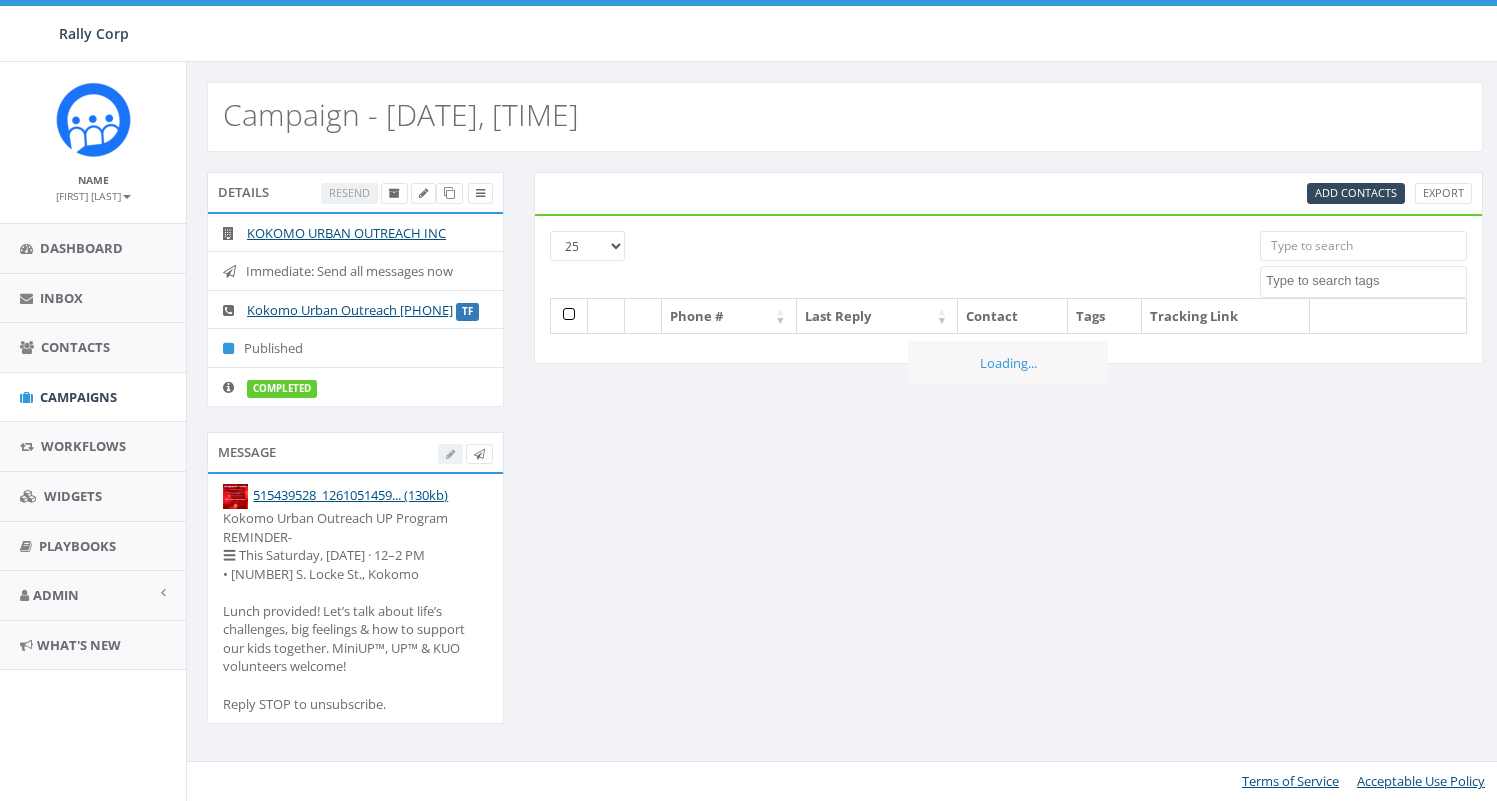 scroll, scrollTop: 0, scrollLeft: 0, axis: both 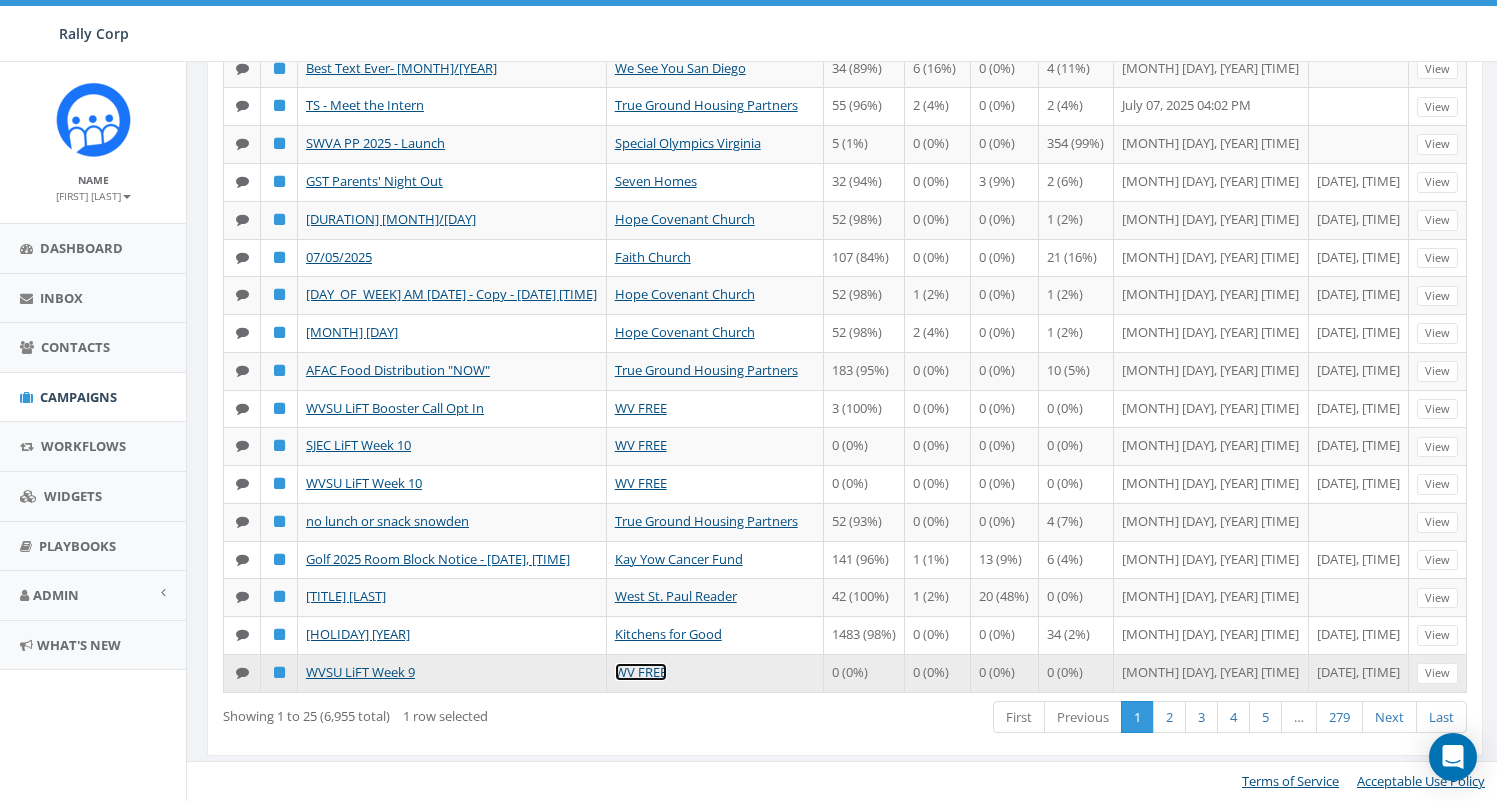 click on "WV FREE" at bounding box center (664, 661) 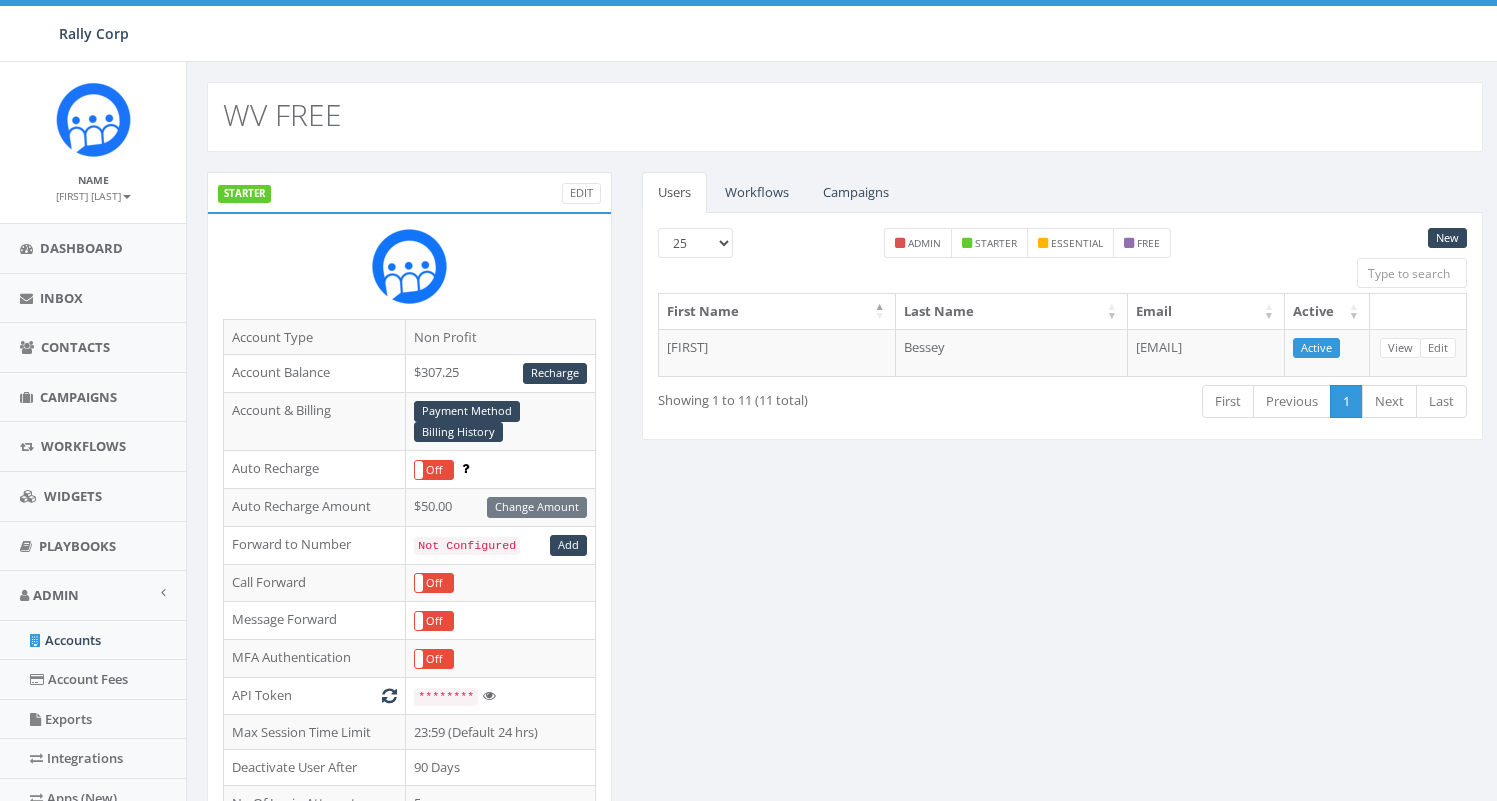 scroll, scrollTop: 0, scrollLeft: 0, axis: both 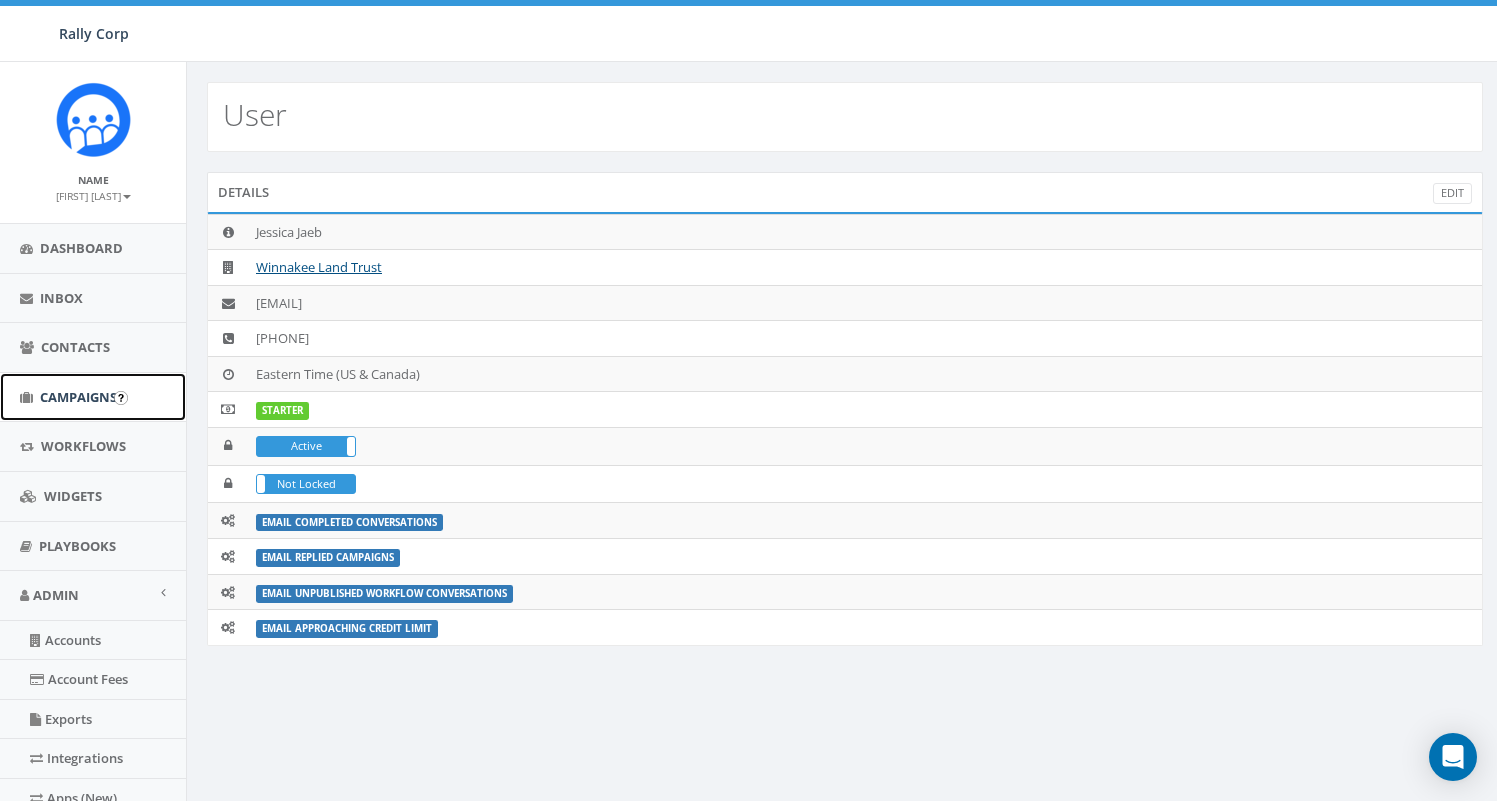 click on "Campaigns" at bounding box center [78, 397] 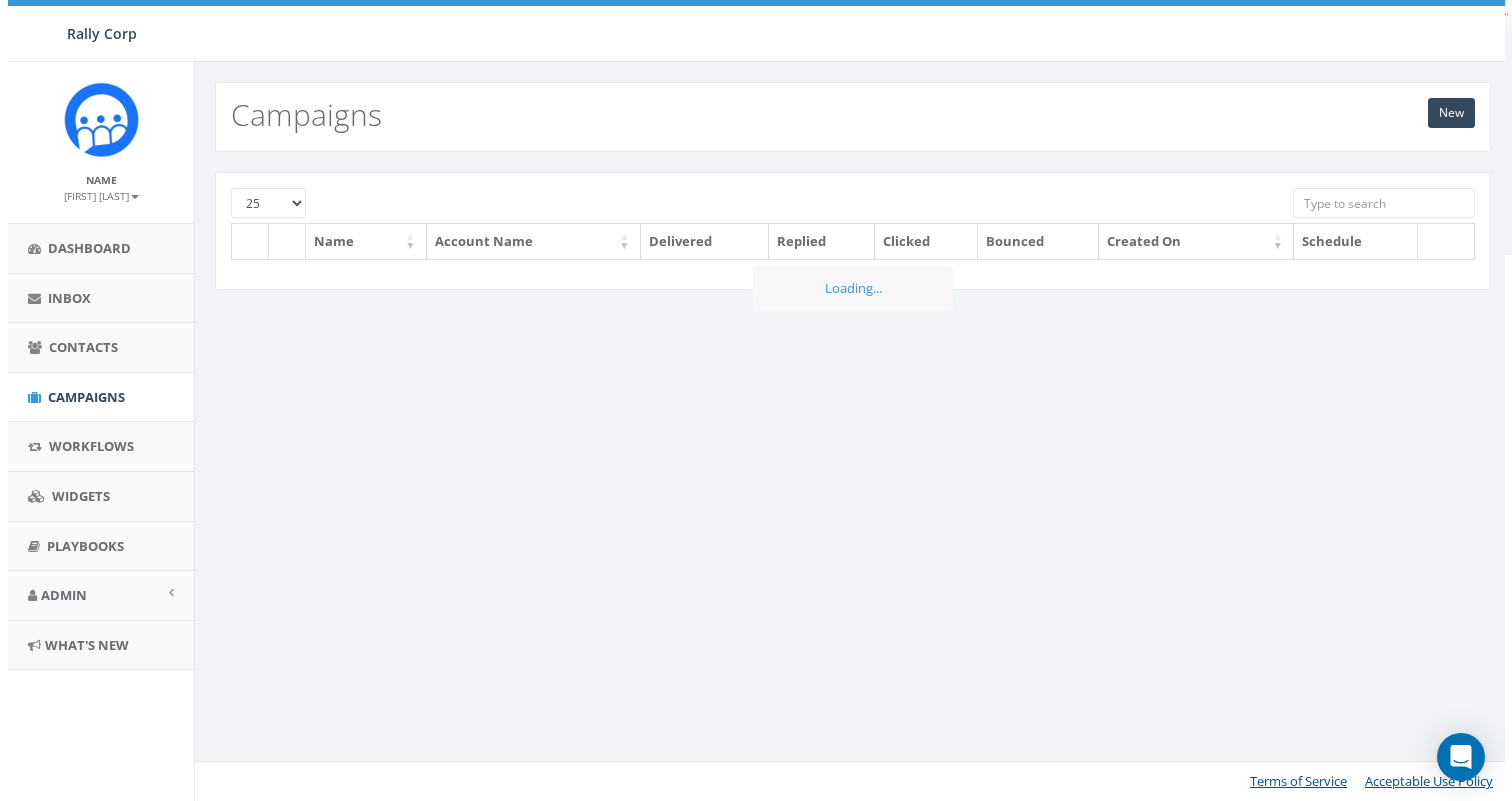 scroll, scrollTop: 0, scrollLeft: 0, axis: both 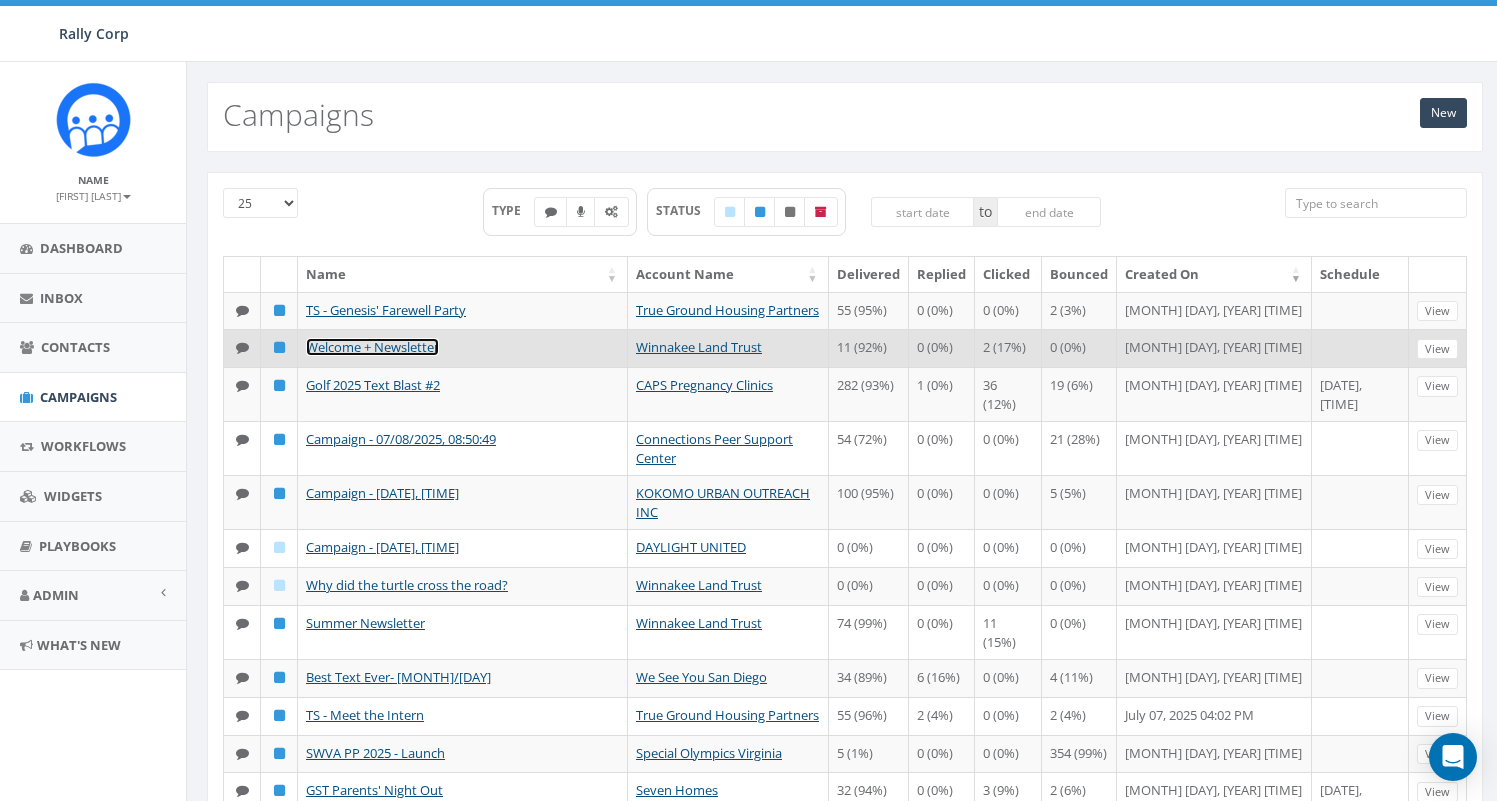 click on "Welcome + Newsletter" at bounding box center (372, 364) 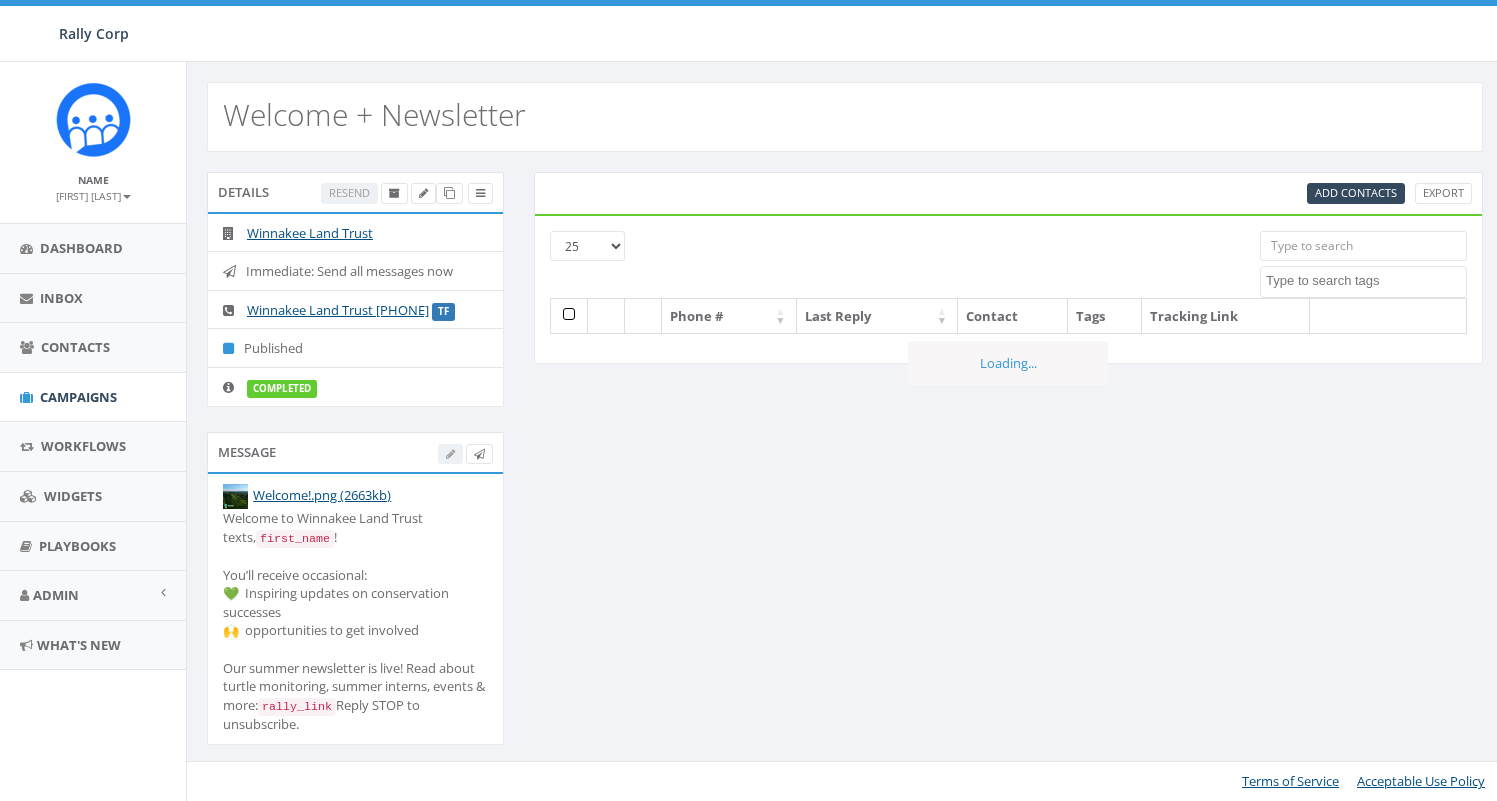 scroll, scrollTop: 0, scrollLeft: 0, axis: both 